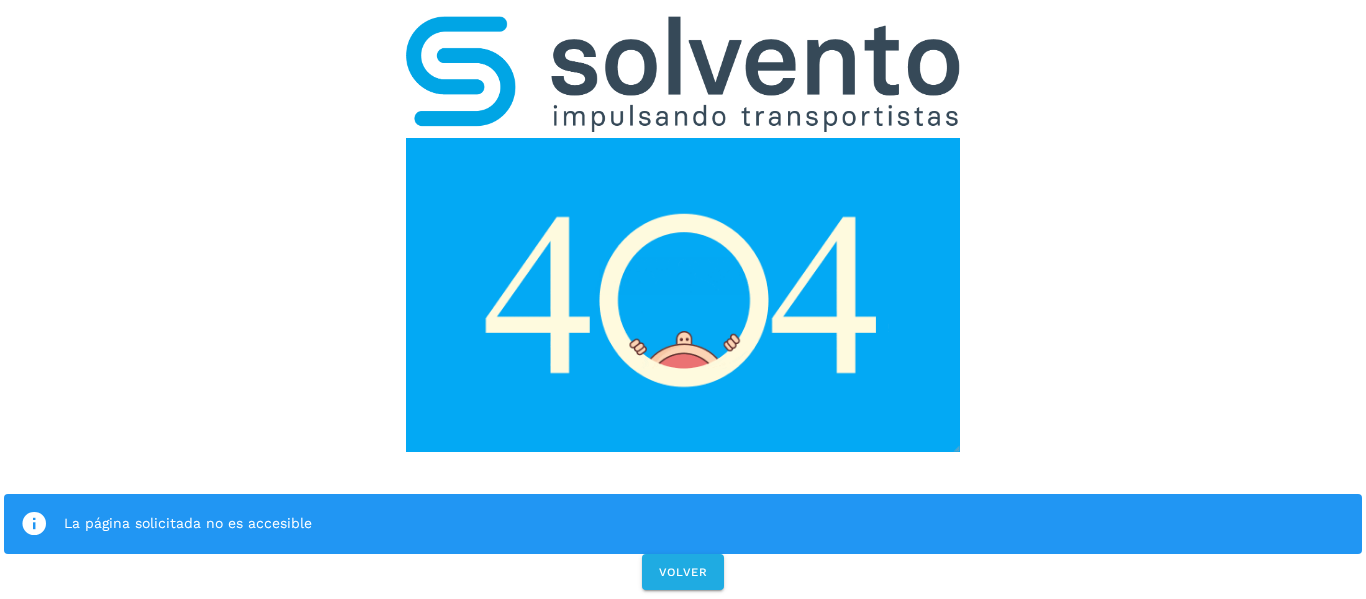 scroll, scrollTop: 0, scrollLeft: 0, axis: both 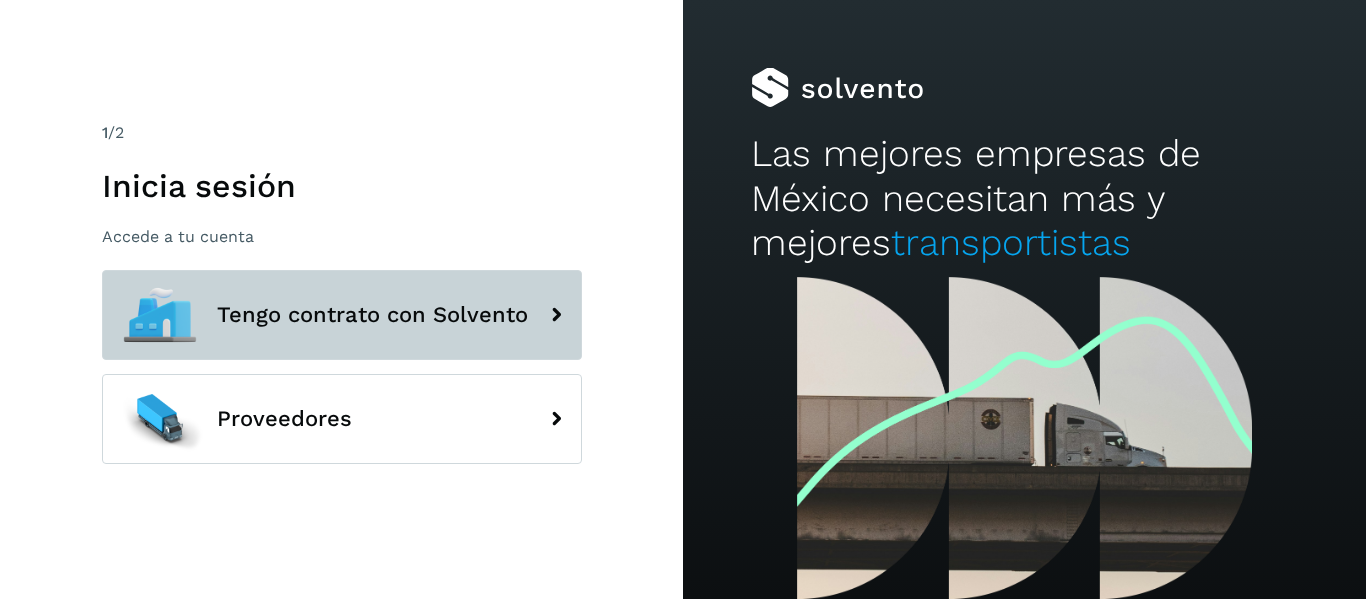 click on "Tengo contrato con Solvento" 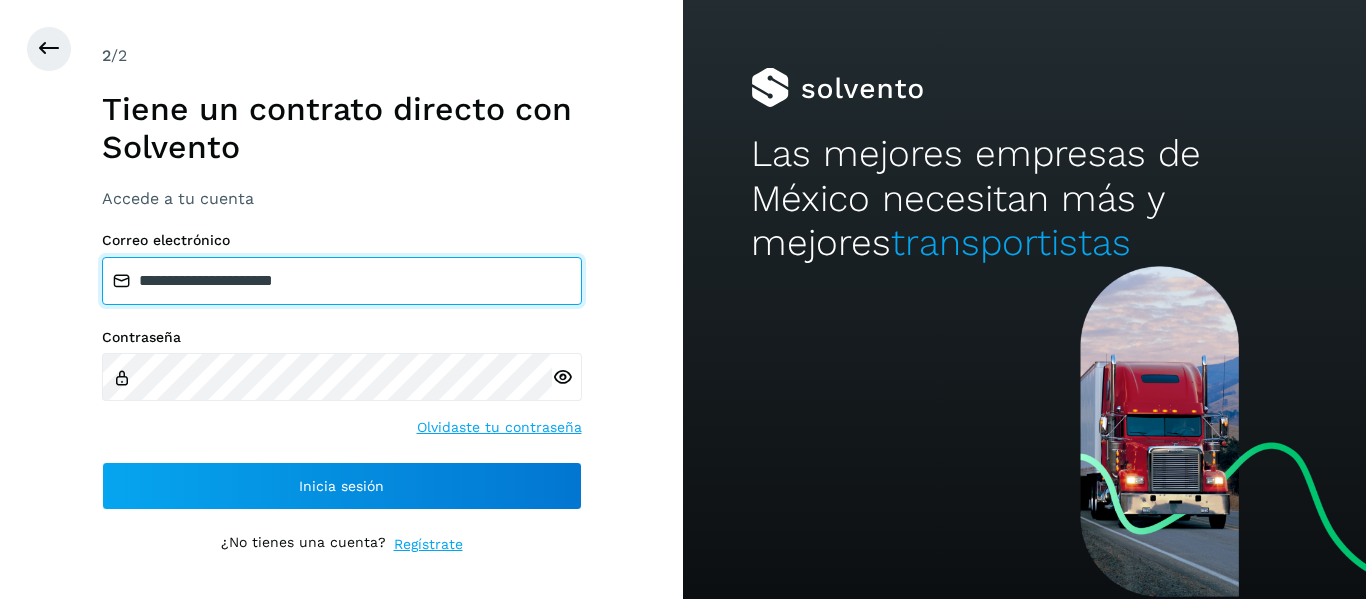 click on "**********" at bounding box center (342, 281) 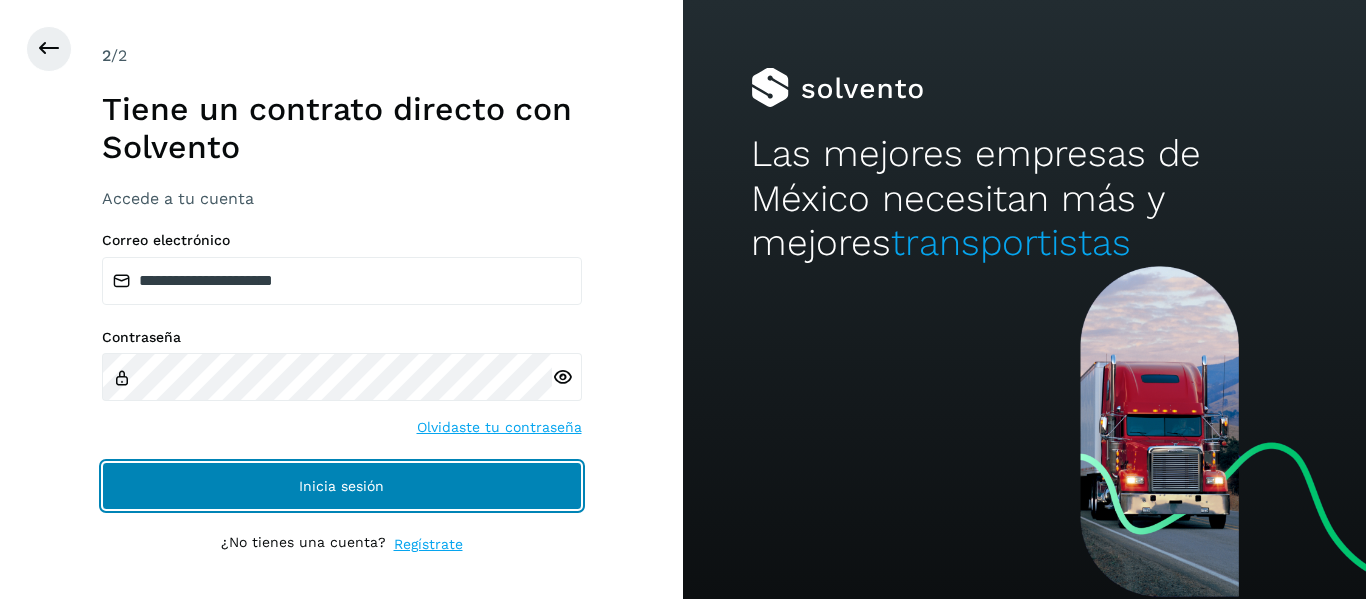 click on "Inicia sesión" at bounding box center [342, 486] 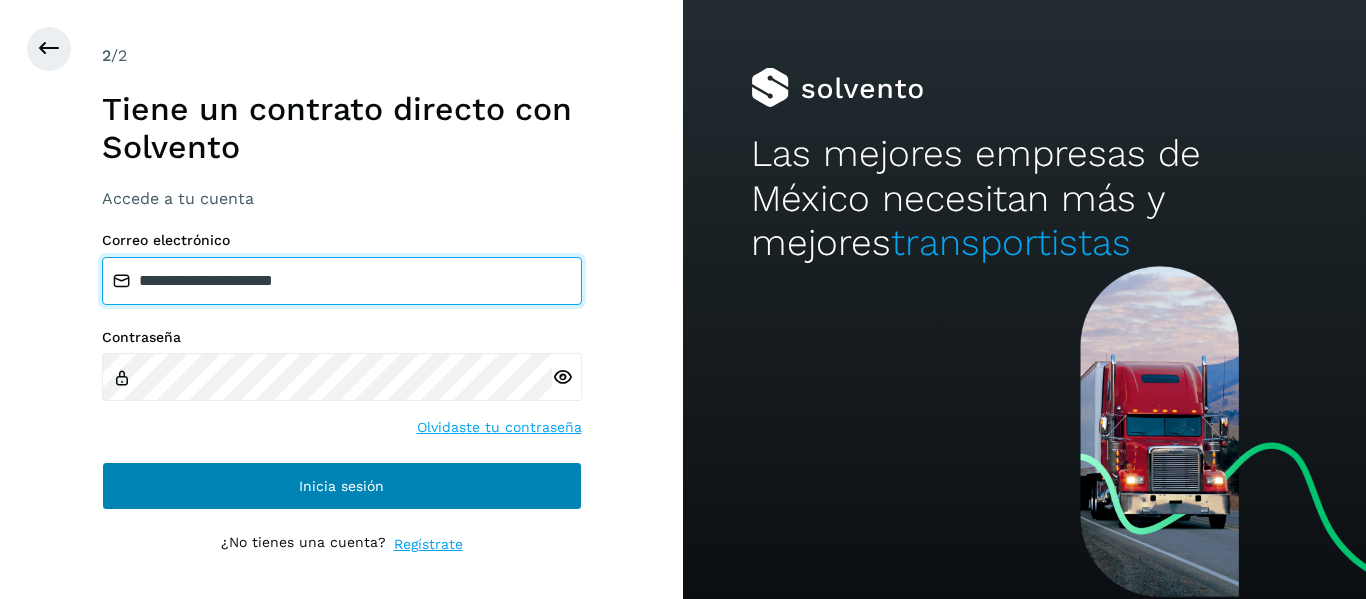 type on "**********" 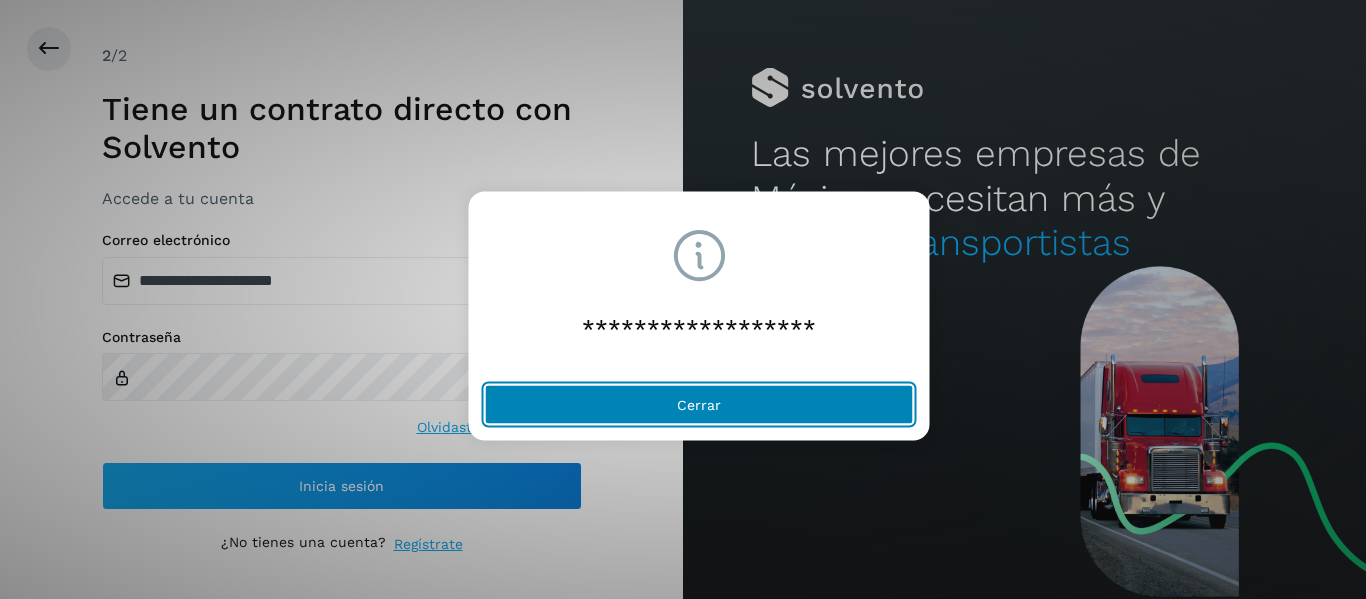 click on "Cerrar" 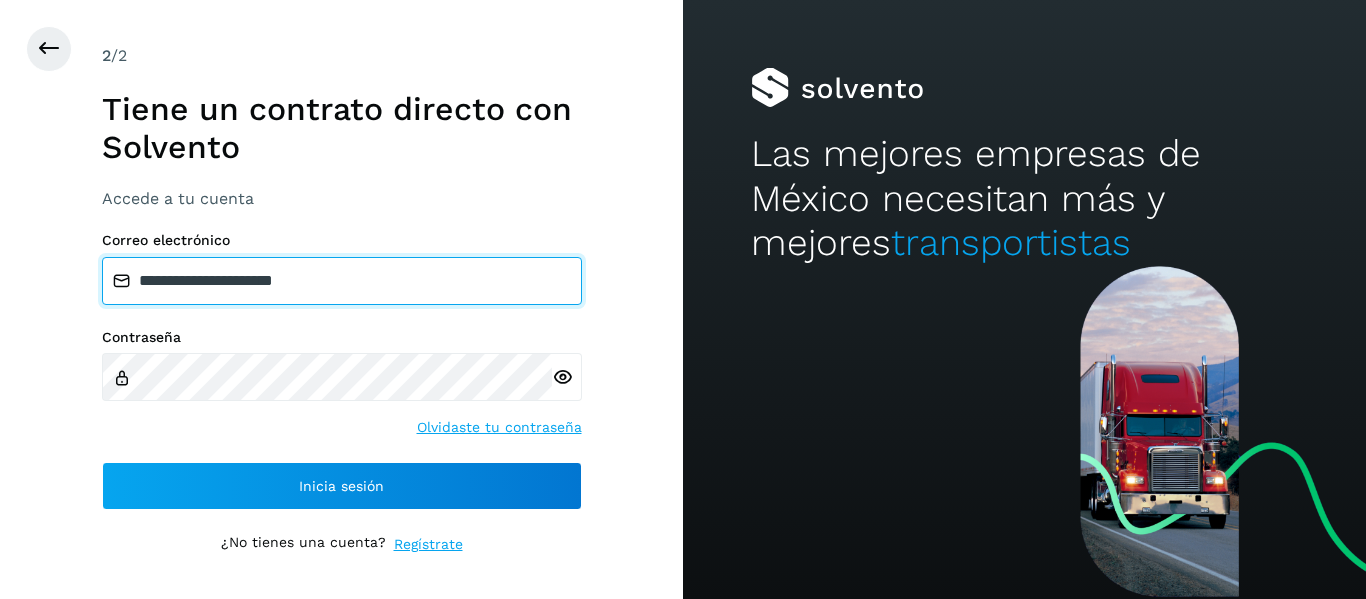 click on "**********" at bounding box center (342, 281) 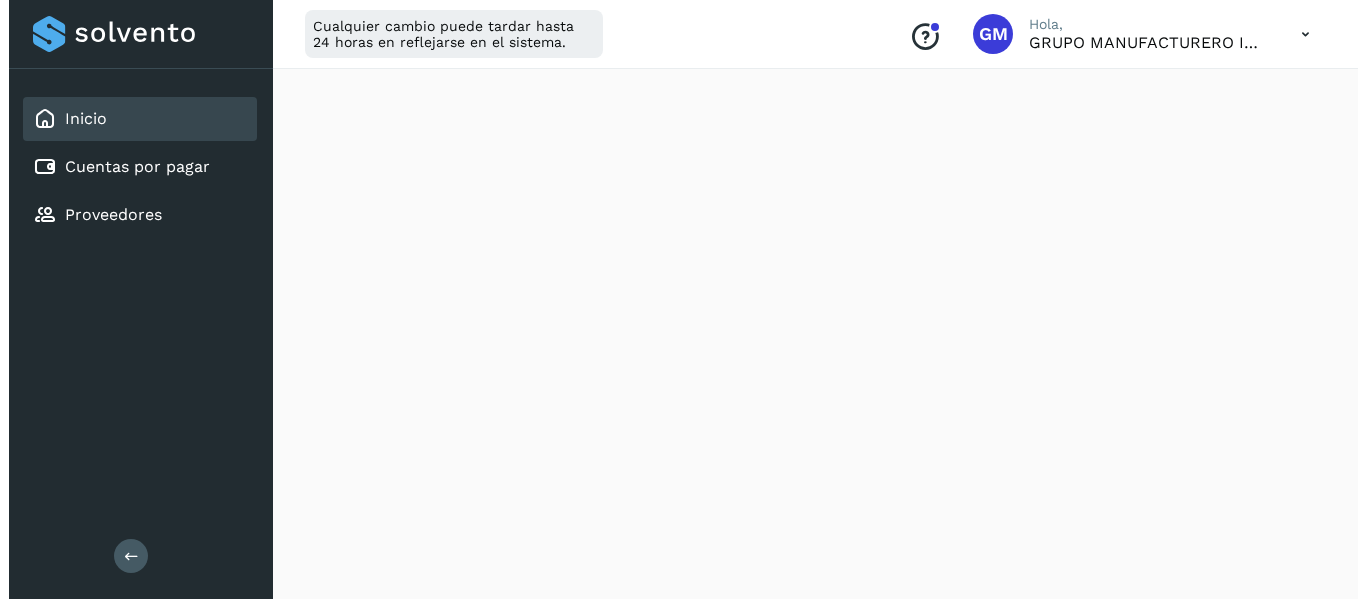 scroll, scrollTop: 0, scrollLeft: 0, axis: both 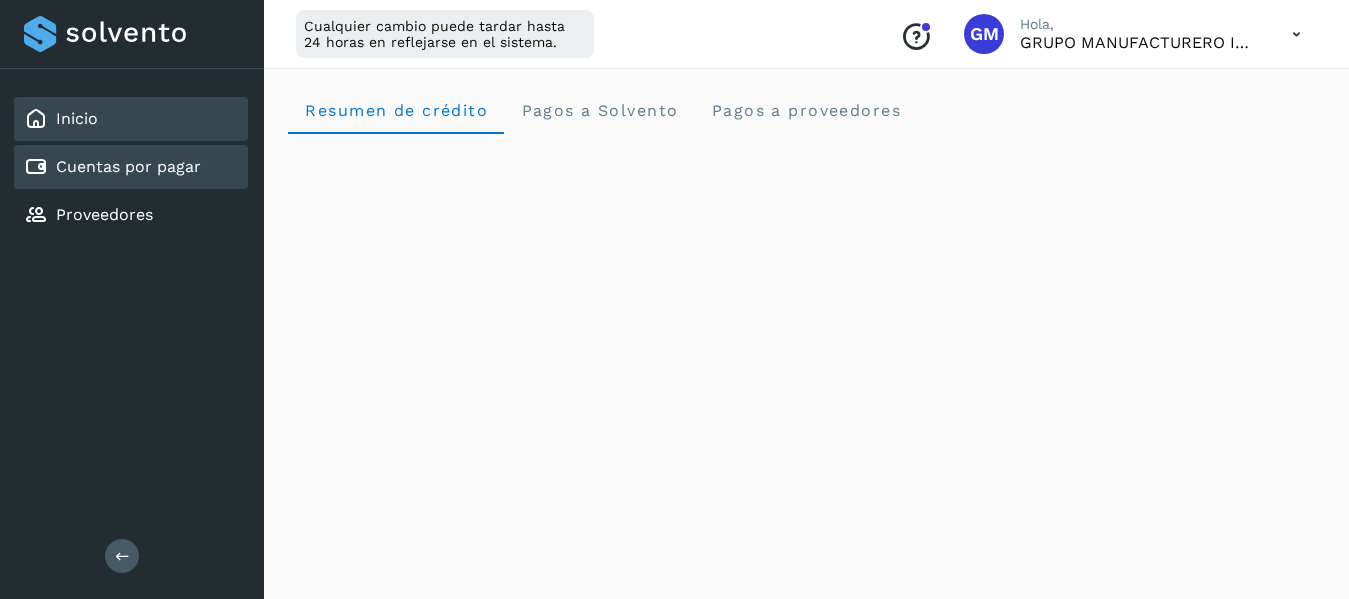 click on "Cuentas por pagar" at bounding box center (128, 166) 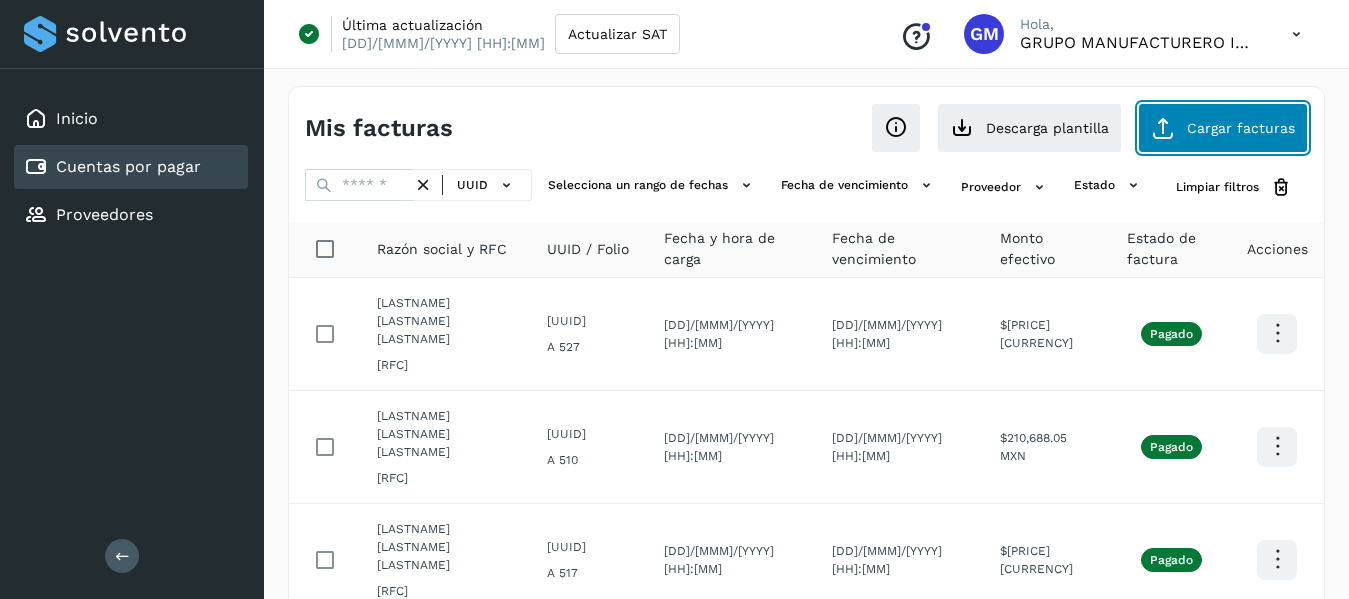click on "Cargar facturas" 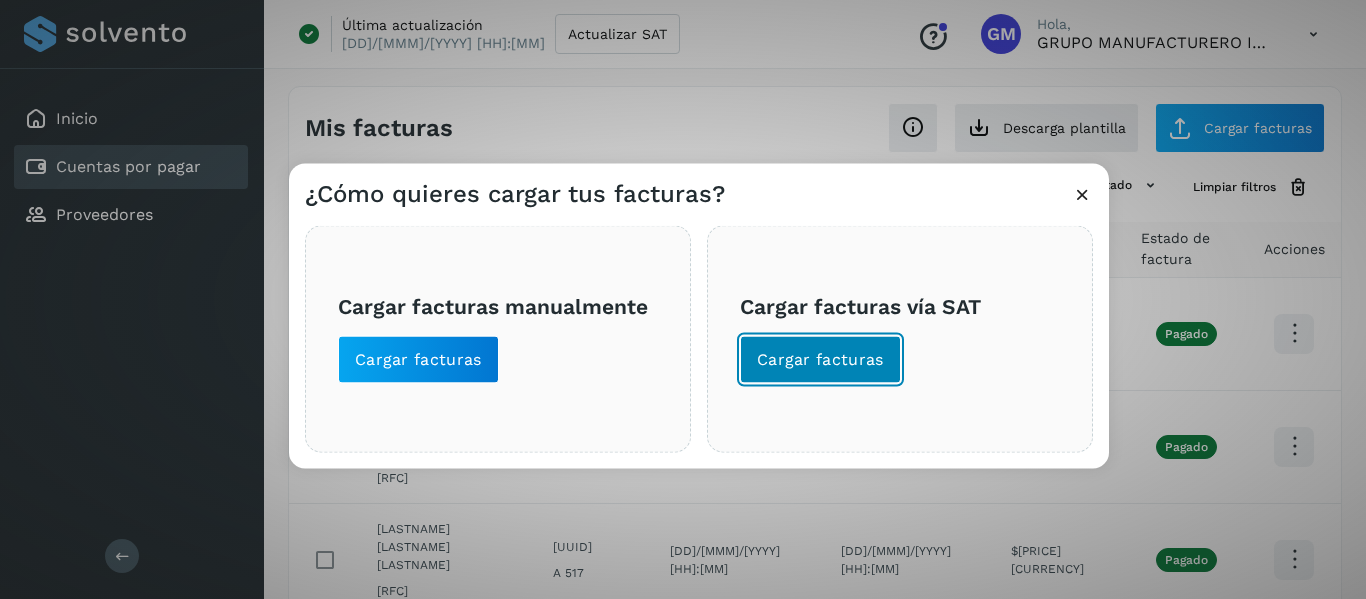 click on "Cargar facturas" at bounding box center (820, 359) 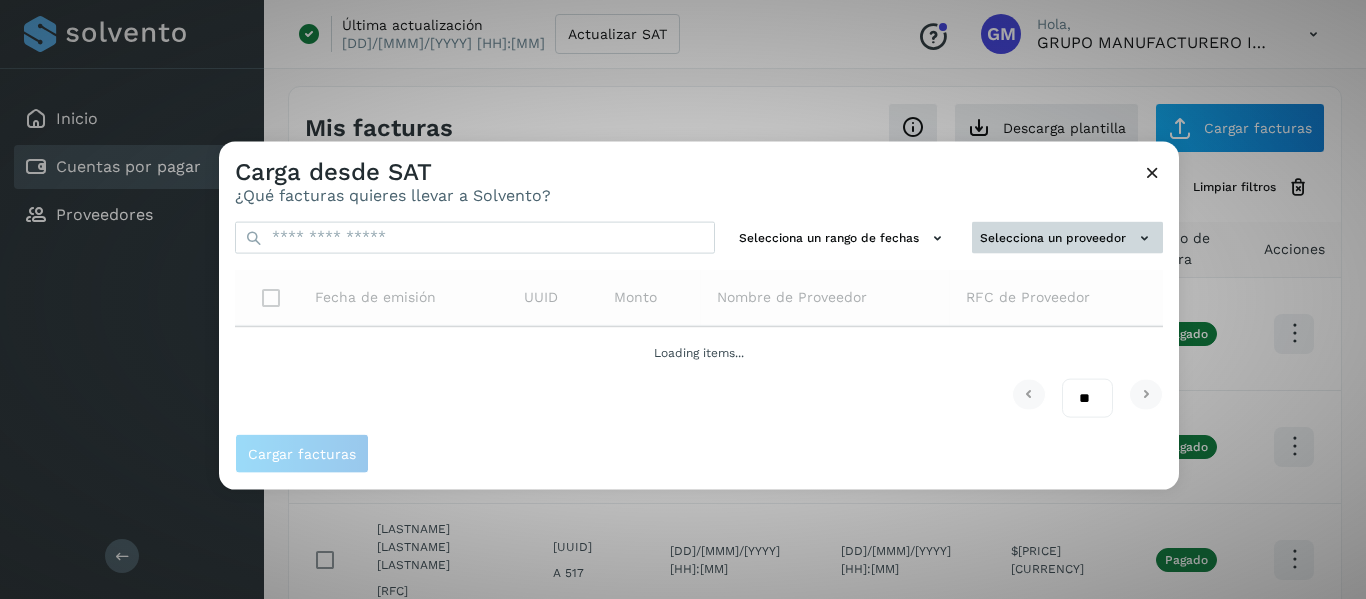 click on "Selecciona un proveedor" at bounding box center [1067, 237] 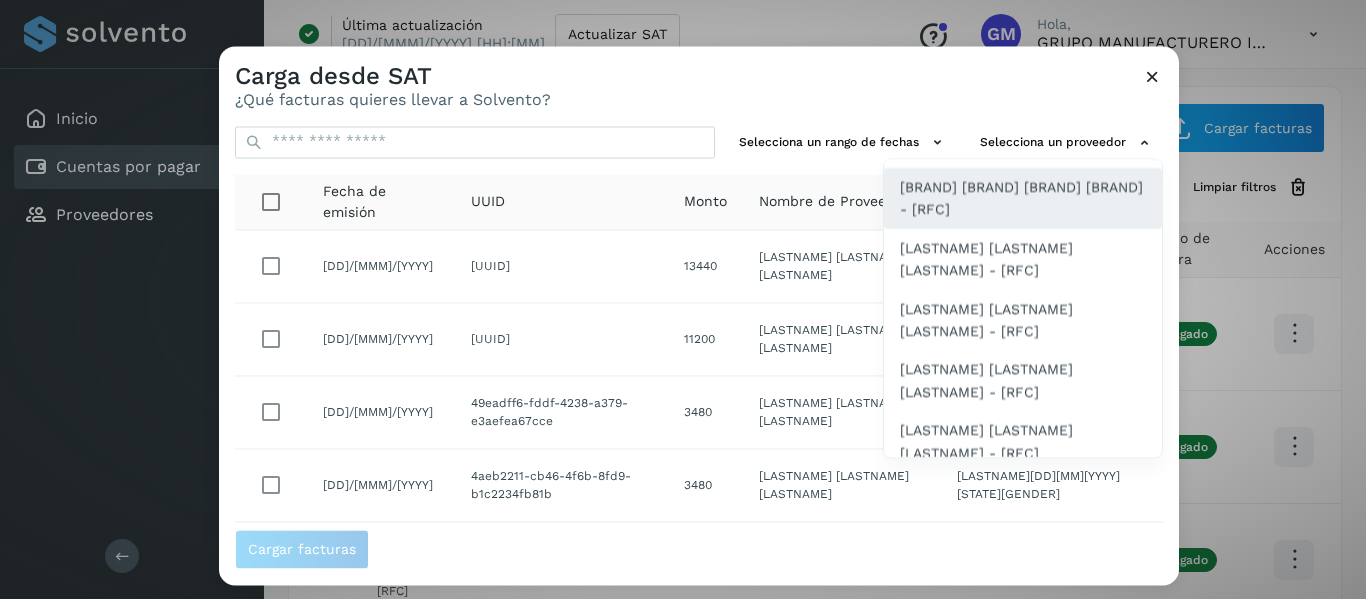 scroll, scrollTop: 500, scrollLeft: 0, axis: vertical 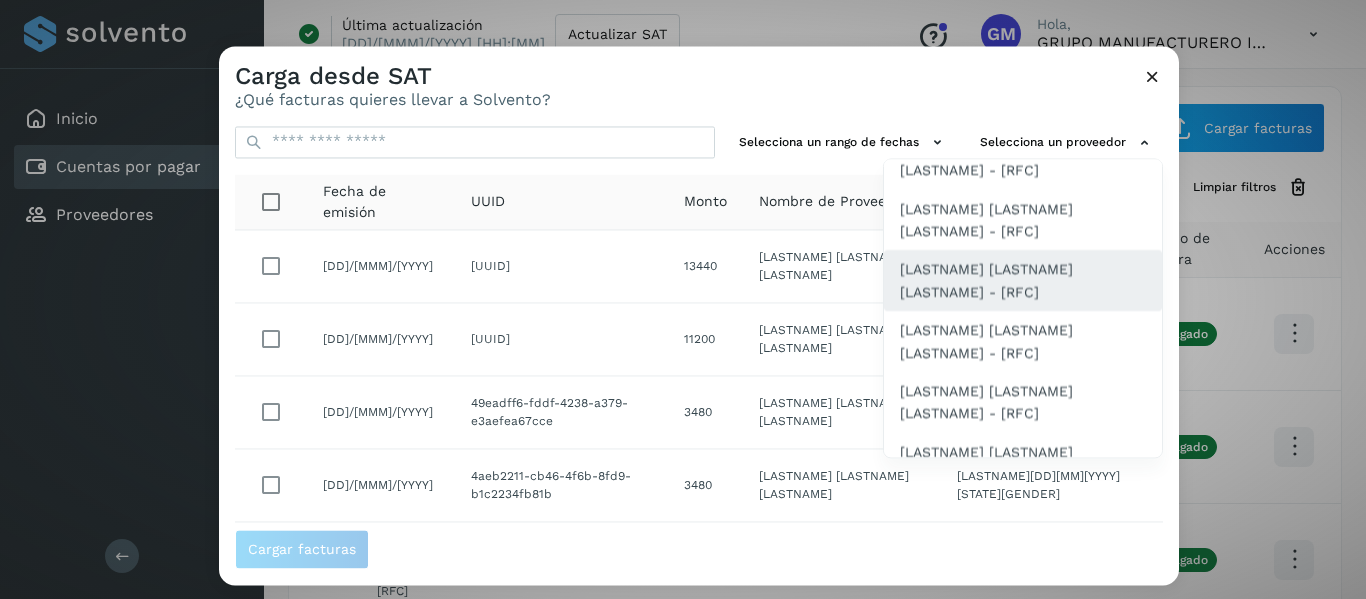 click on "[LASTNAME] [LASTNAME] [LASTNAME] - [RFC]" at bounding box center (1023, 281) 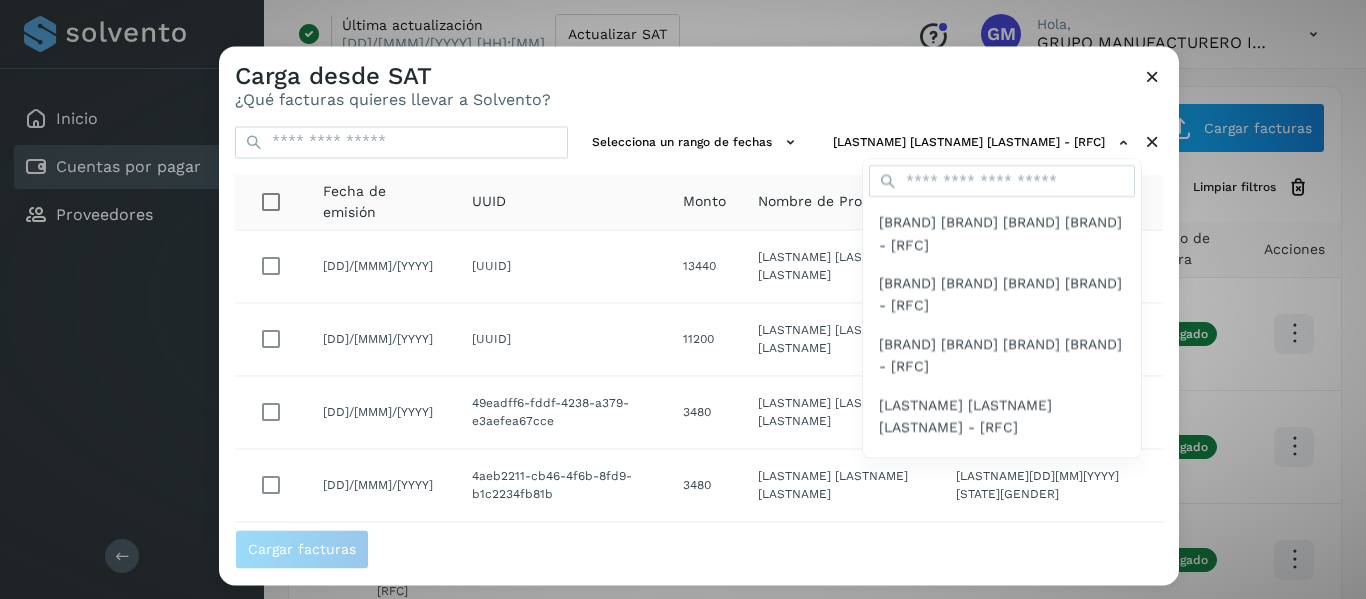 click at bounding box center (902, 345) 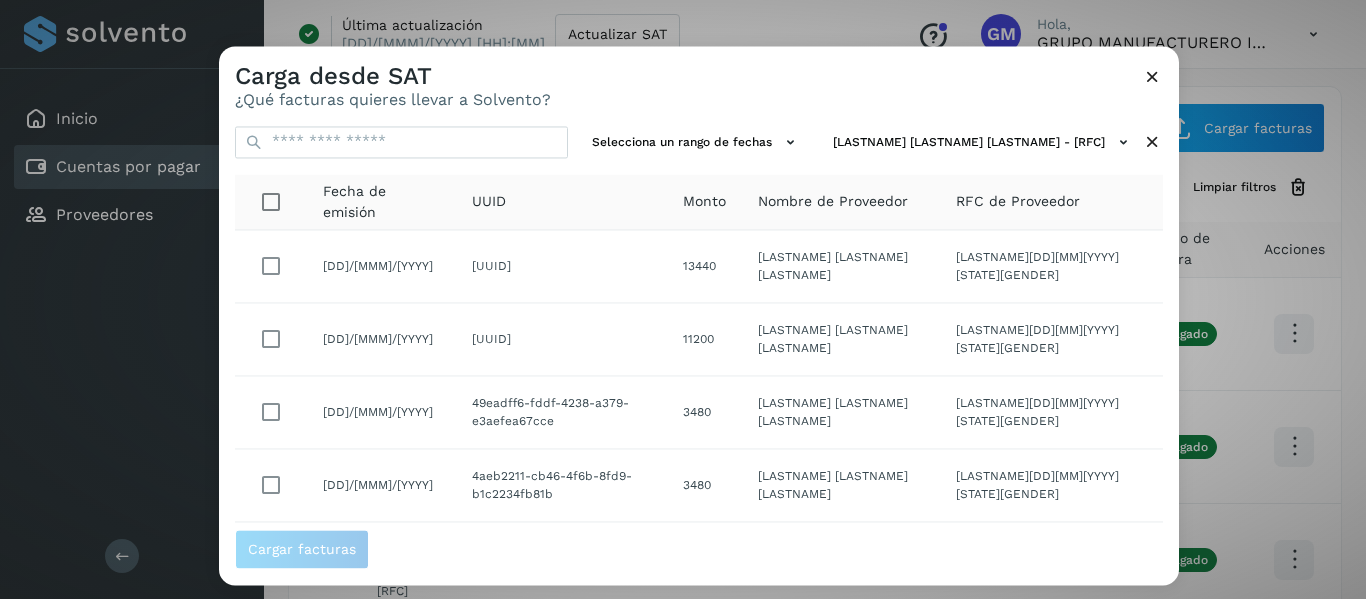 drag, startPoint x: 870, startPoint y: 75, endPoint x: 870, endPoint y: 53, distance: 22 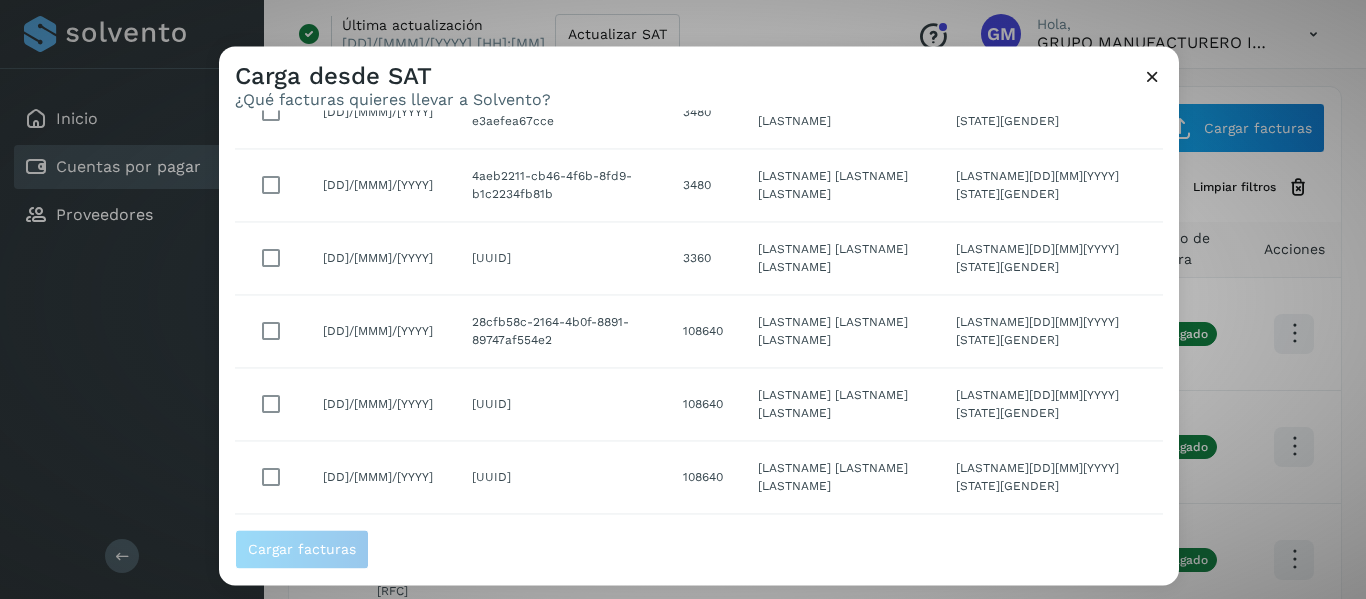 scroll, scrollTop: 485, scrollLeft: 0, axis: vertical 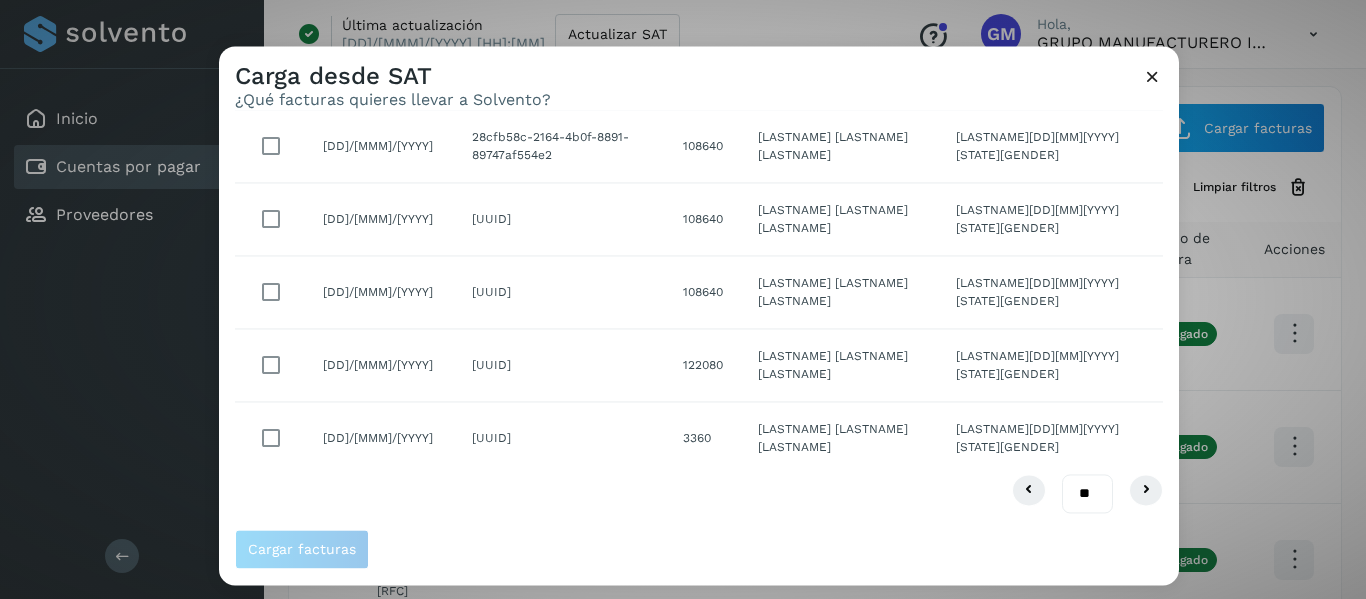 click on "** ** **" at bounding box center (1087, 494) 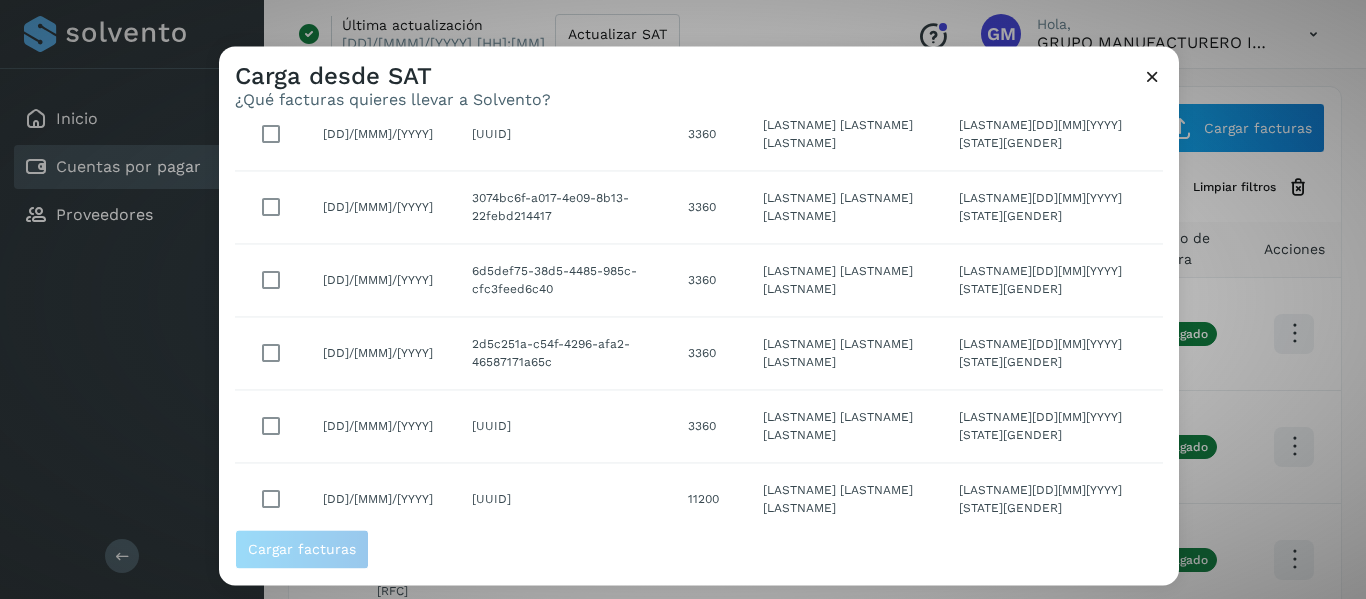 scroll, scrollTop: 2321, scrollLeft: 0, axis: vertical 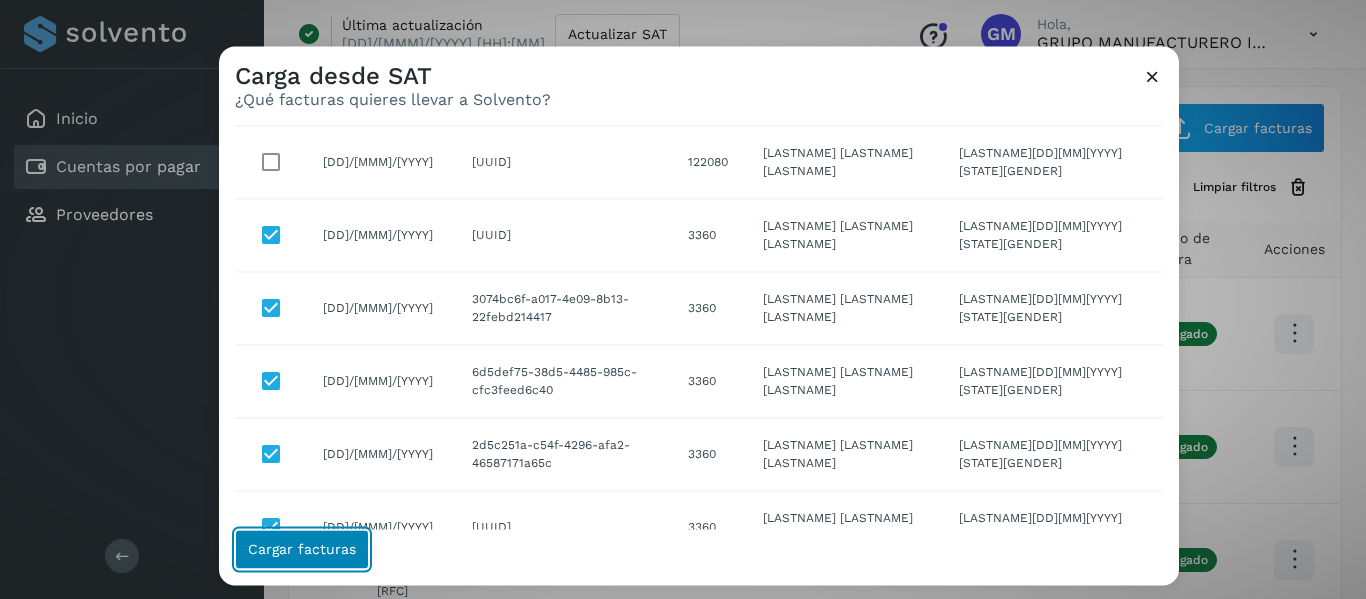 click on "Cargar facturas" 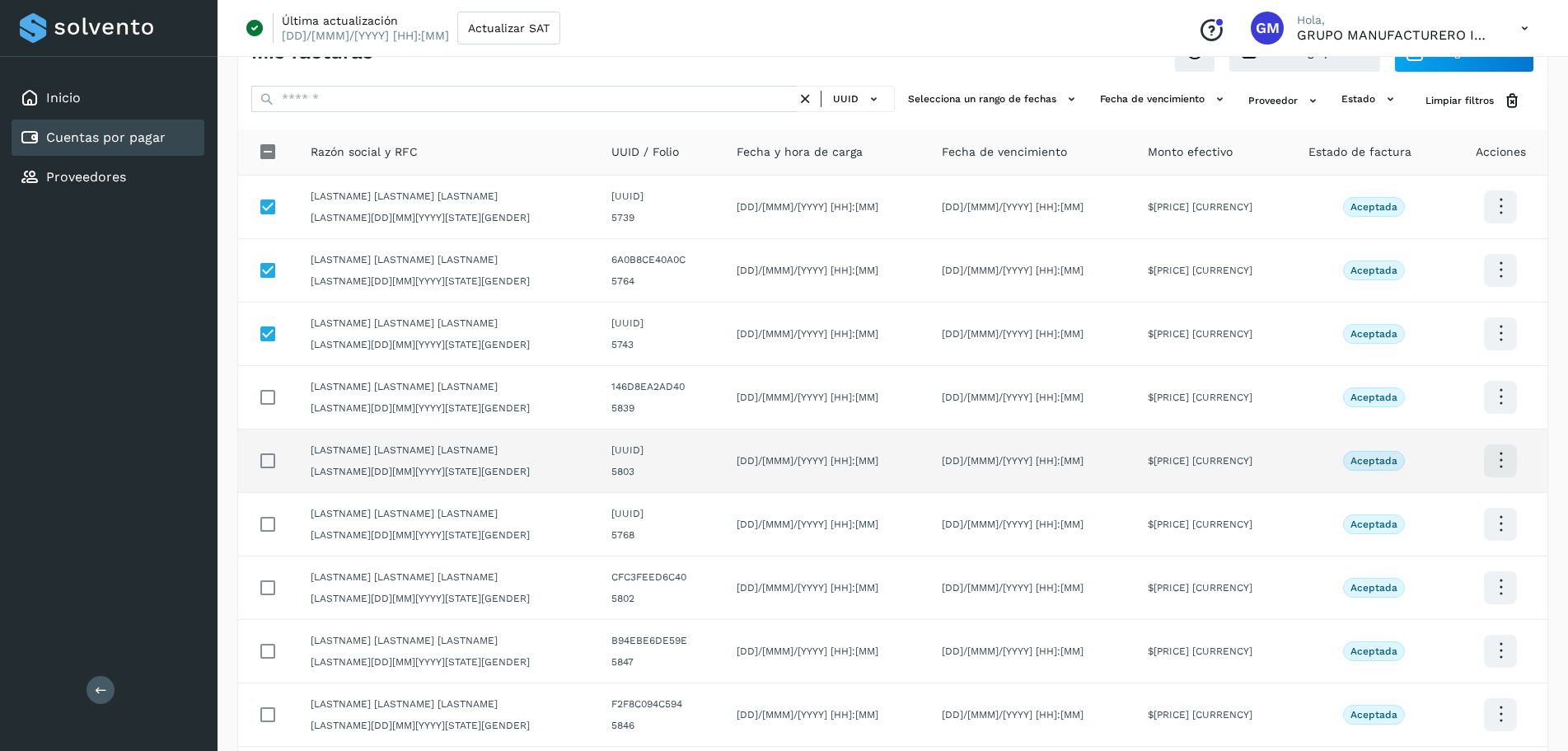 scroll, scrollTop: 82, scrollLeft: 0, axis: vertical 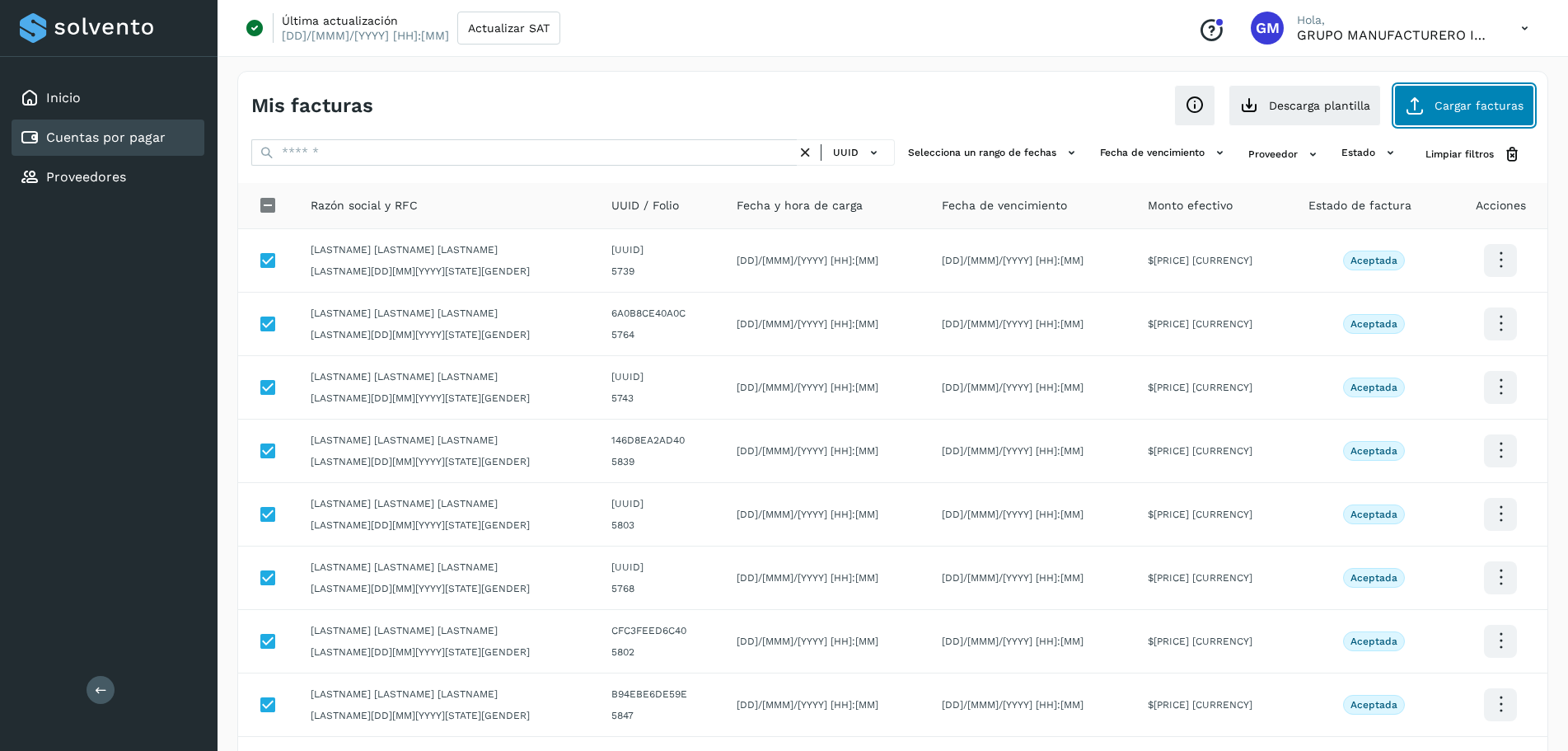 click on "Cargar facturas" 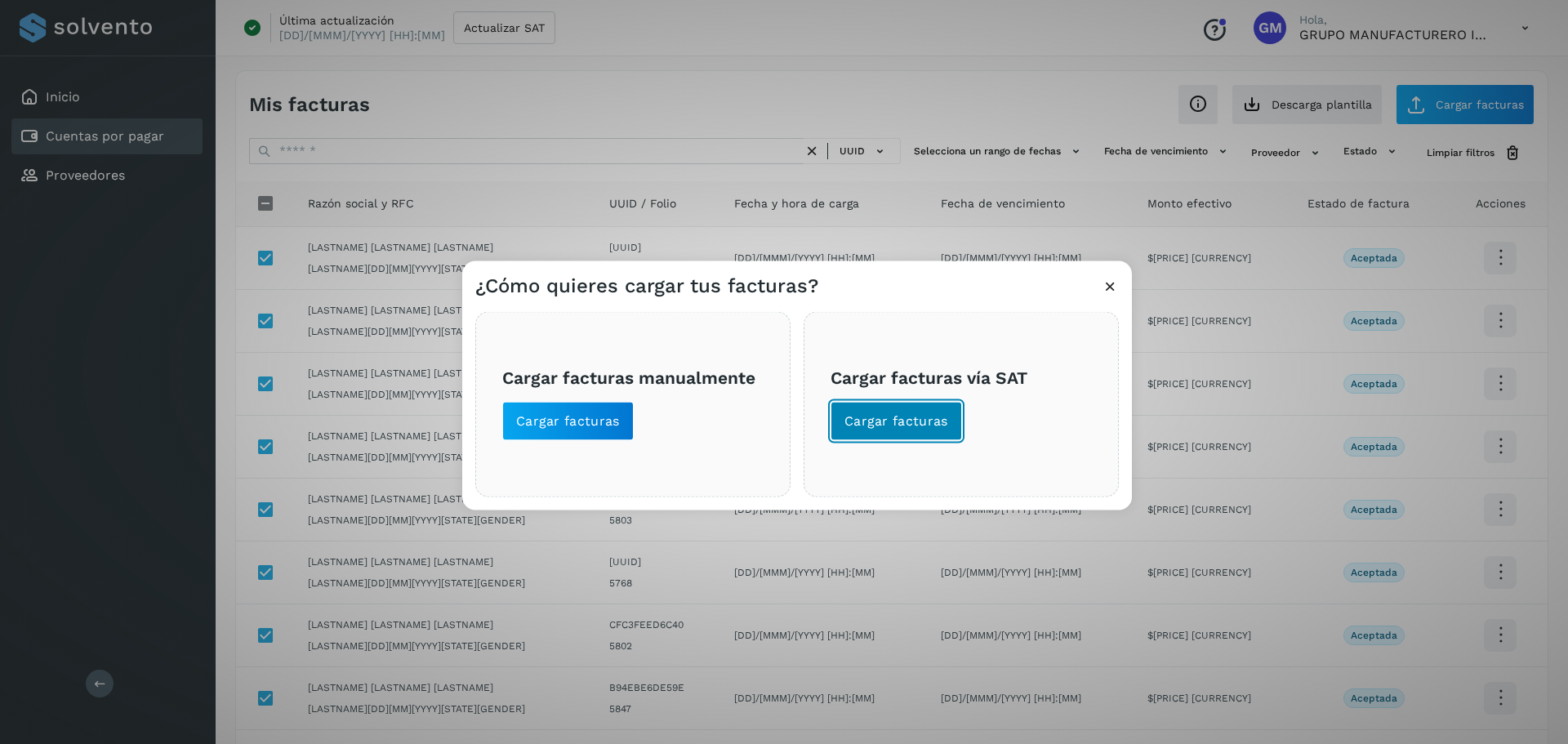click on "Cargar facturas" 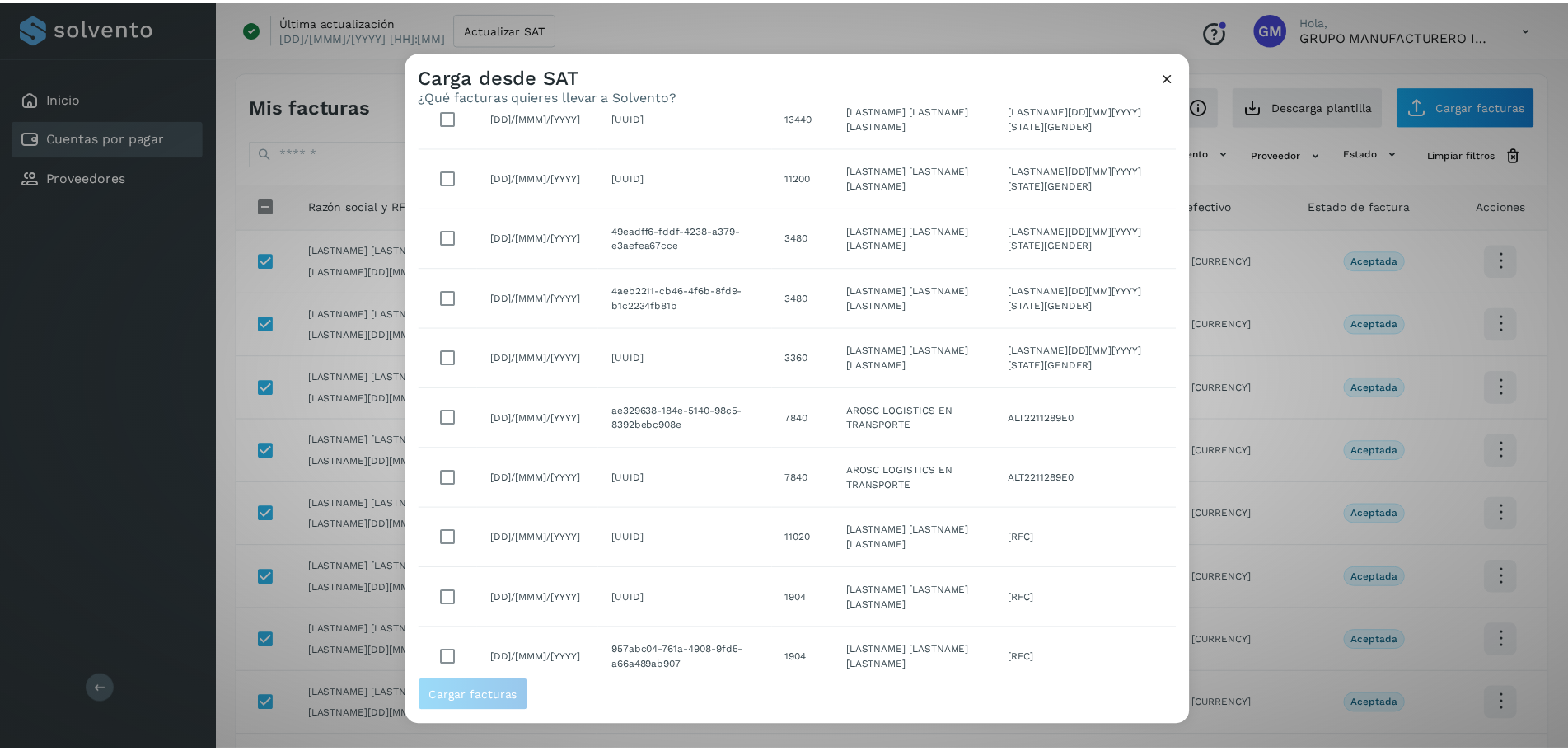 scroll, scrollTop: 87, scrollLeft: 0, axis: vertical 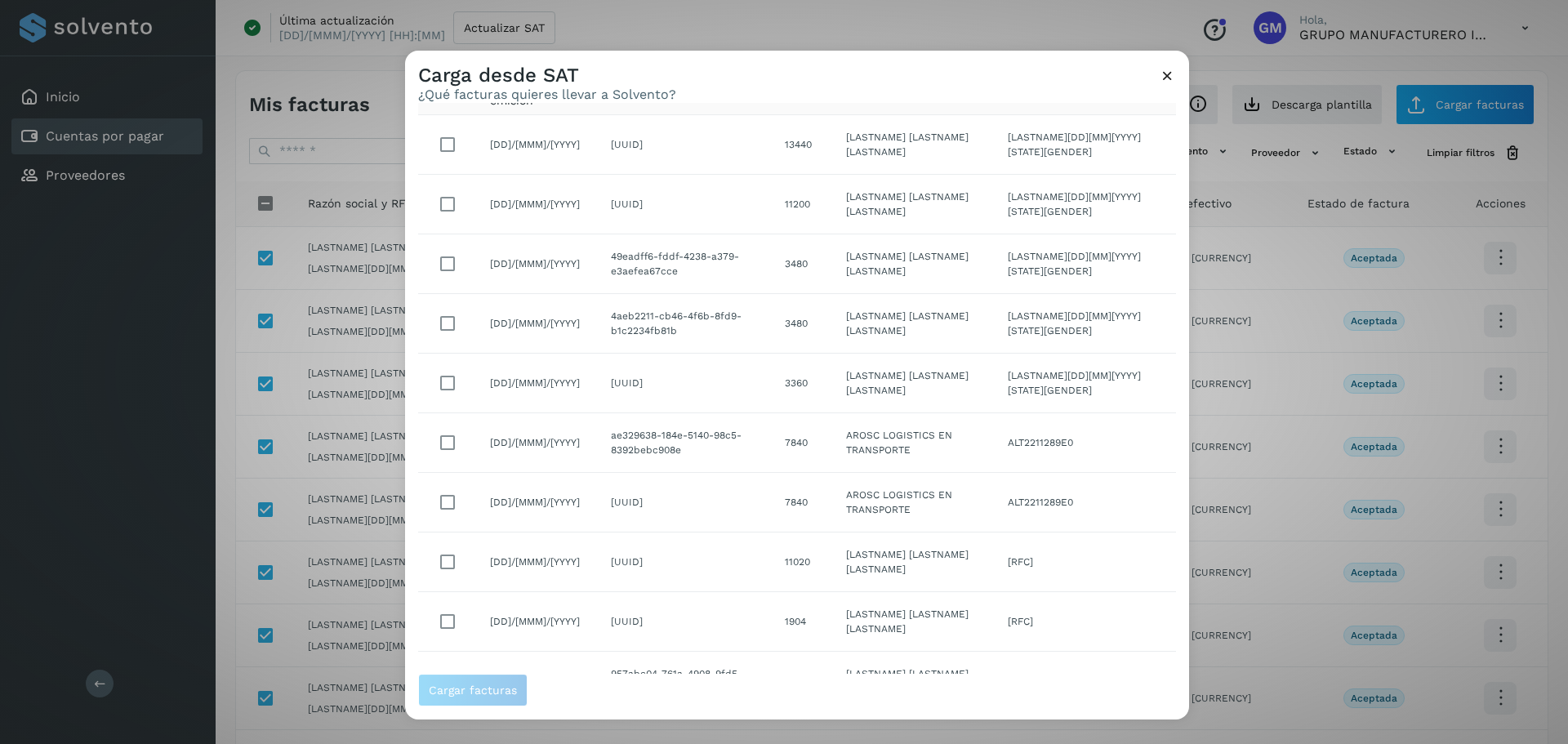 click at bounding box center (1167, 75) 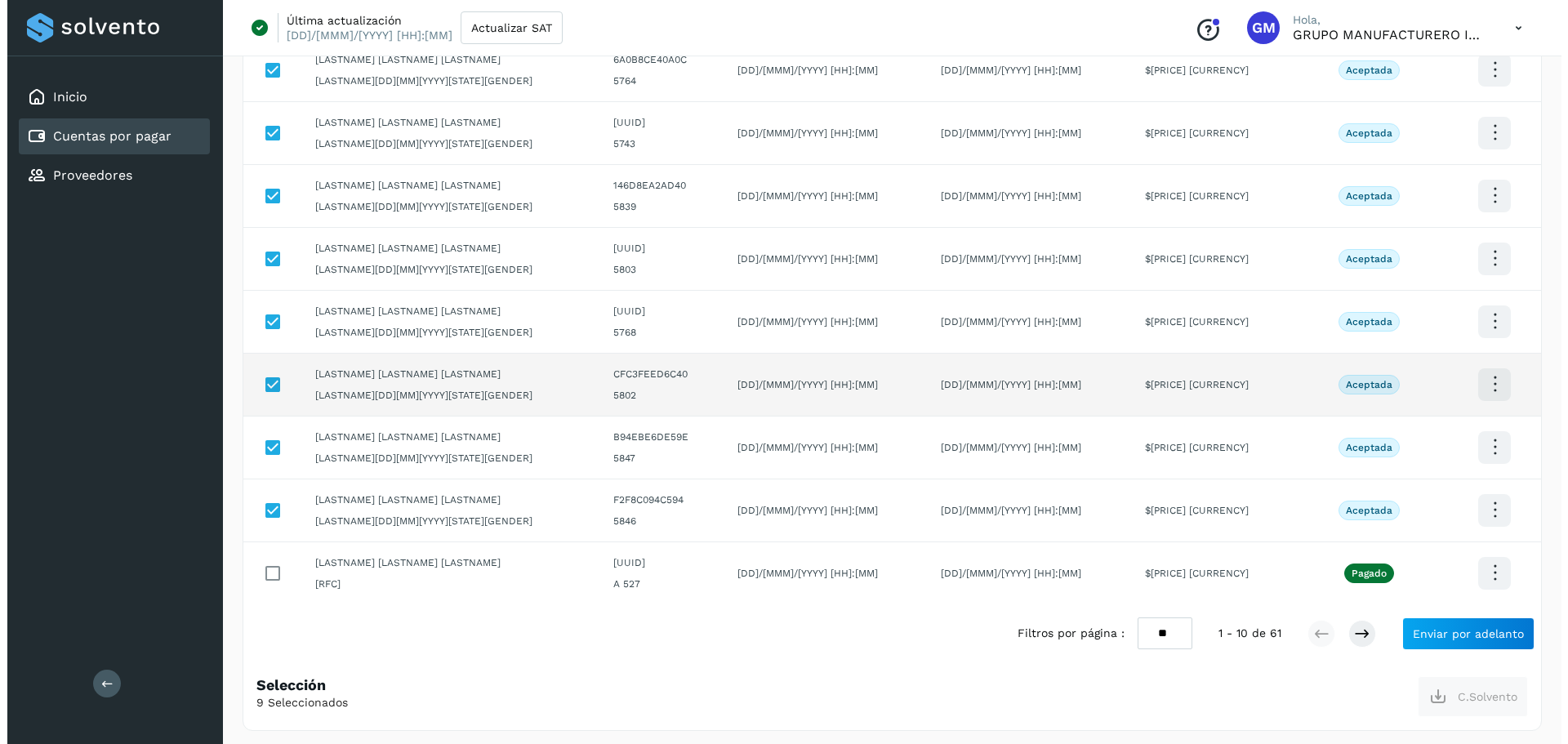 scroll, scrollTop: 257, scrollLeft: 0, axis: vertical 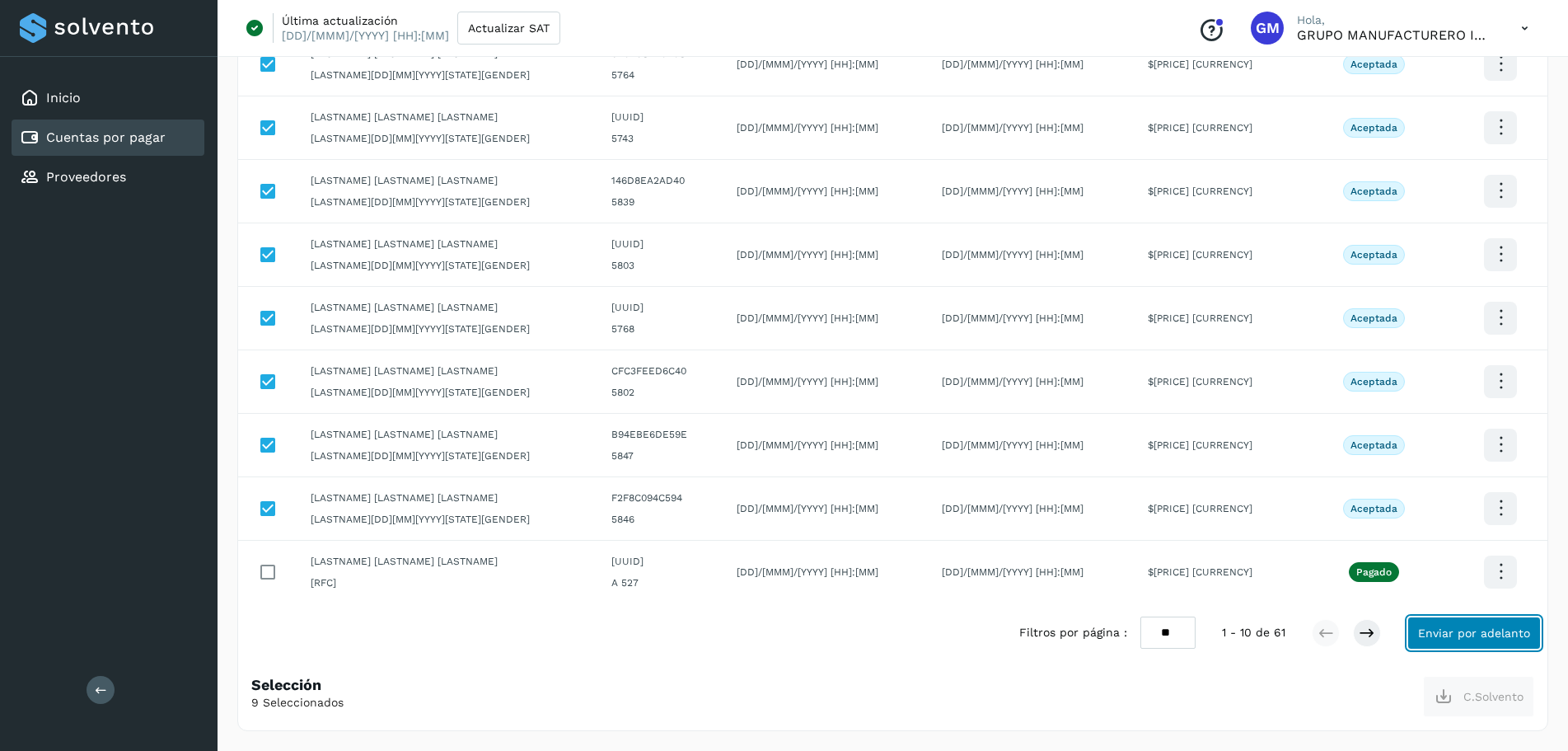 click on "Enviar por adelanto" 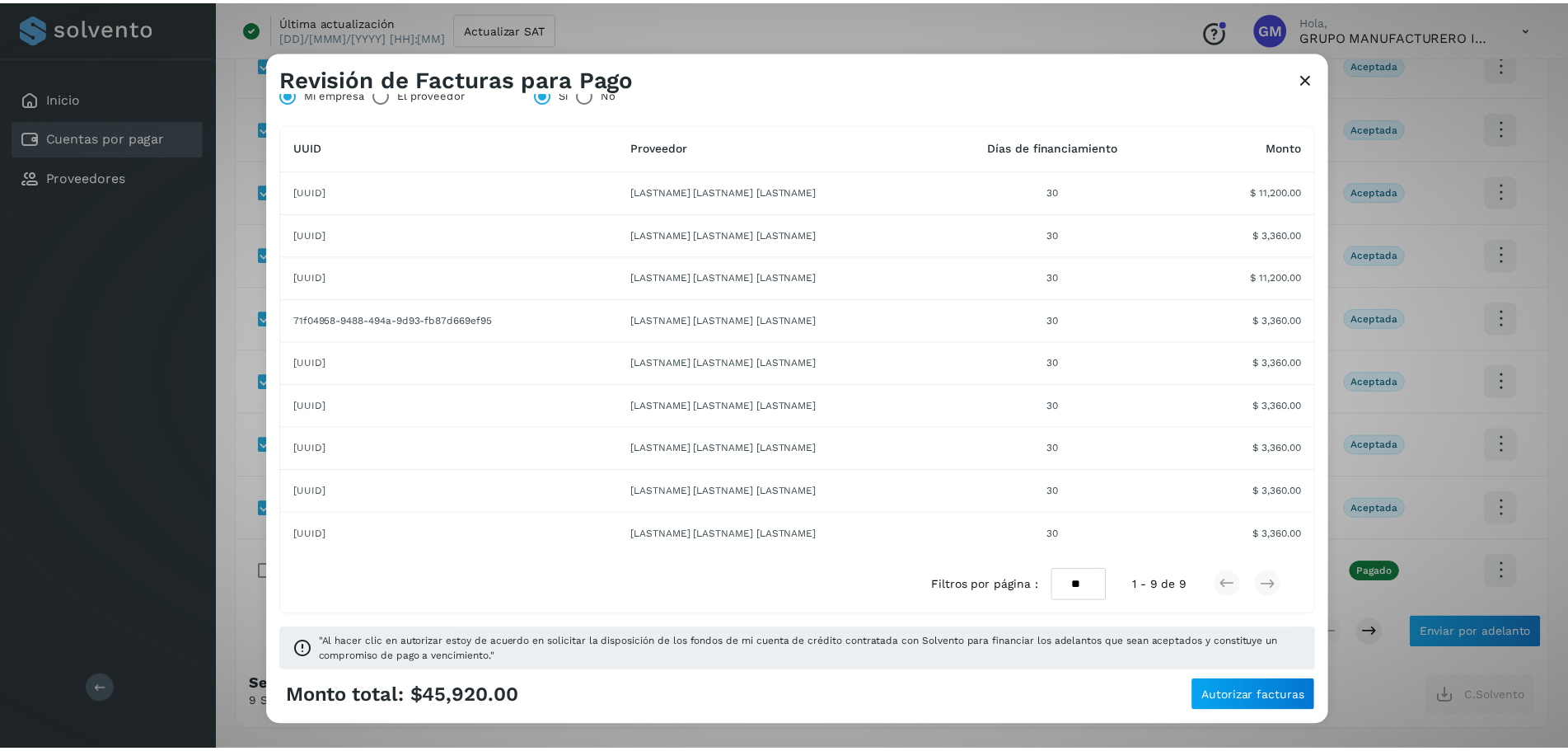 scroll, scrollTop: 119, scrollLeft: 0, axis: vertical 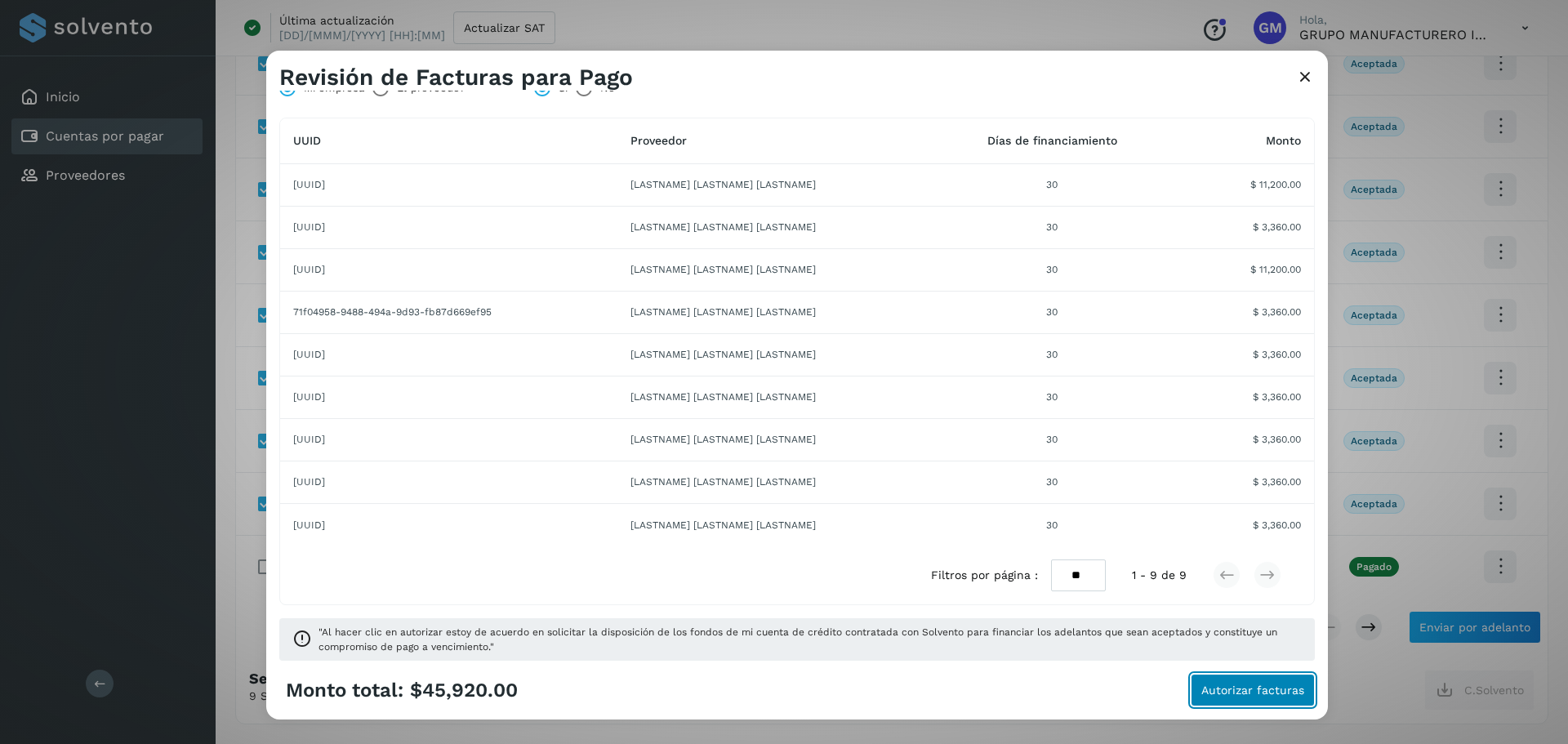 click on "Autorizar facturas" 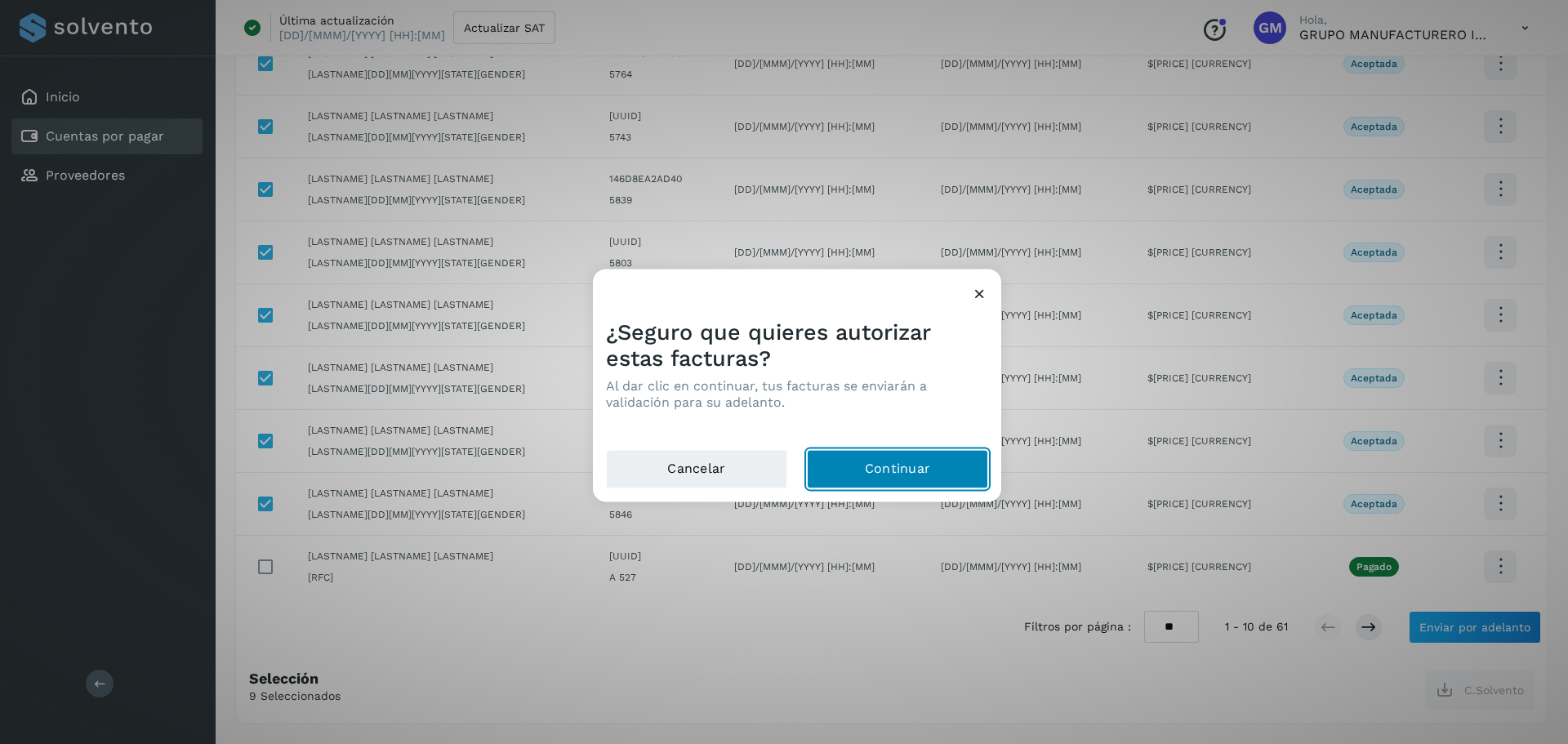 click on "Continuar" 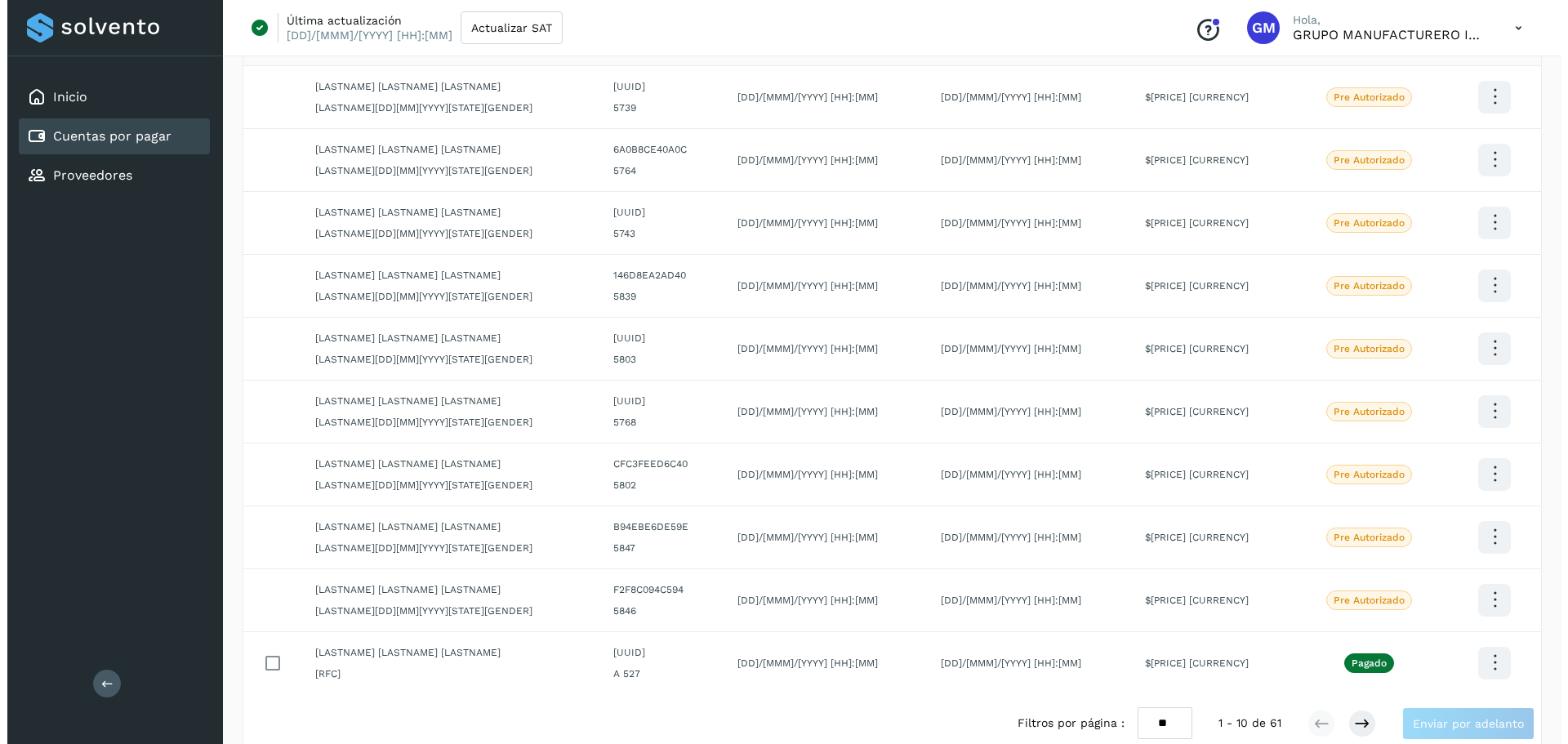 scroll, scrollTop: 0, scrollLeft: 0, axis: both 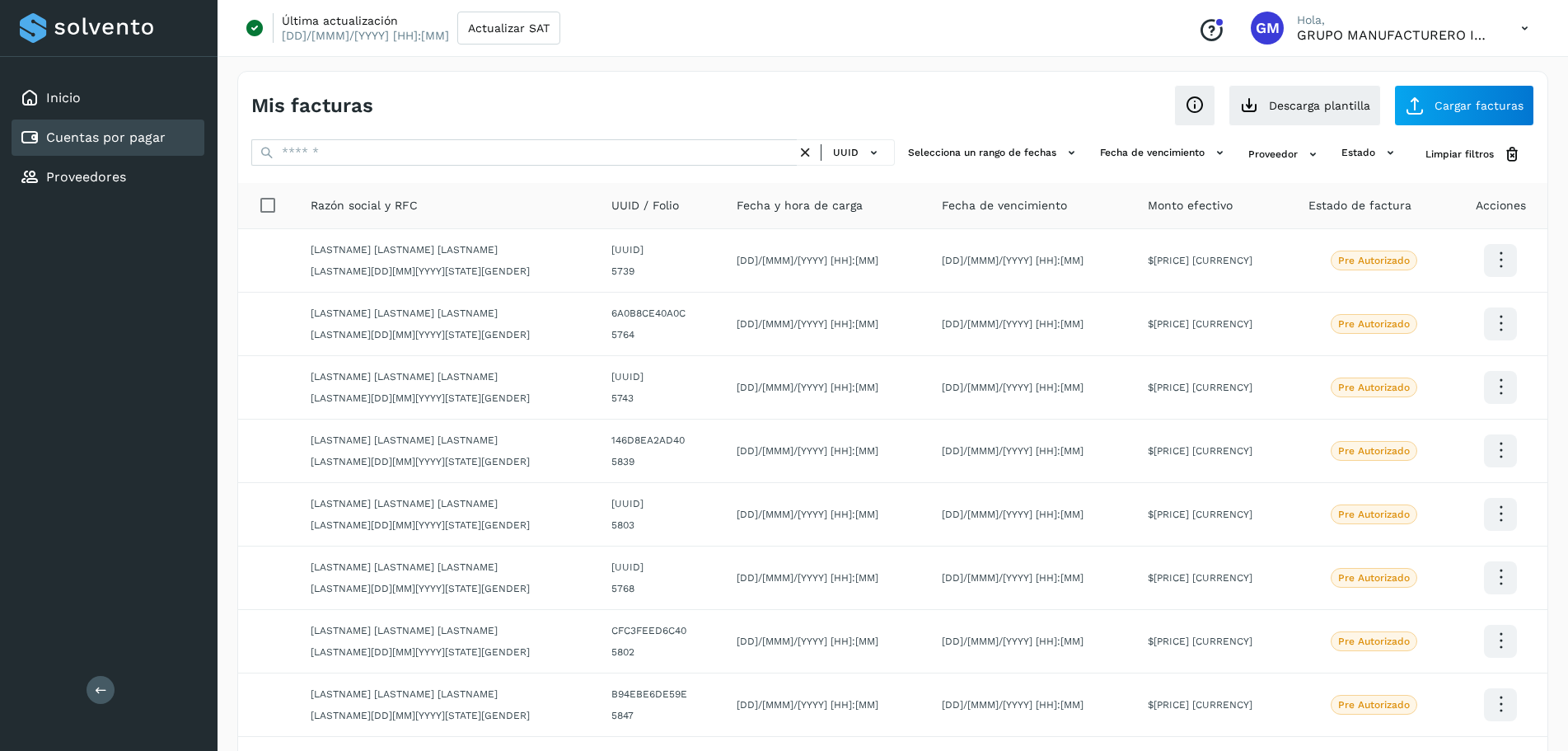click at bounding box center (1524, 28) 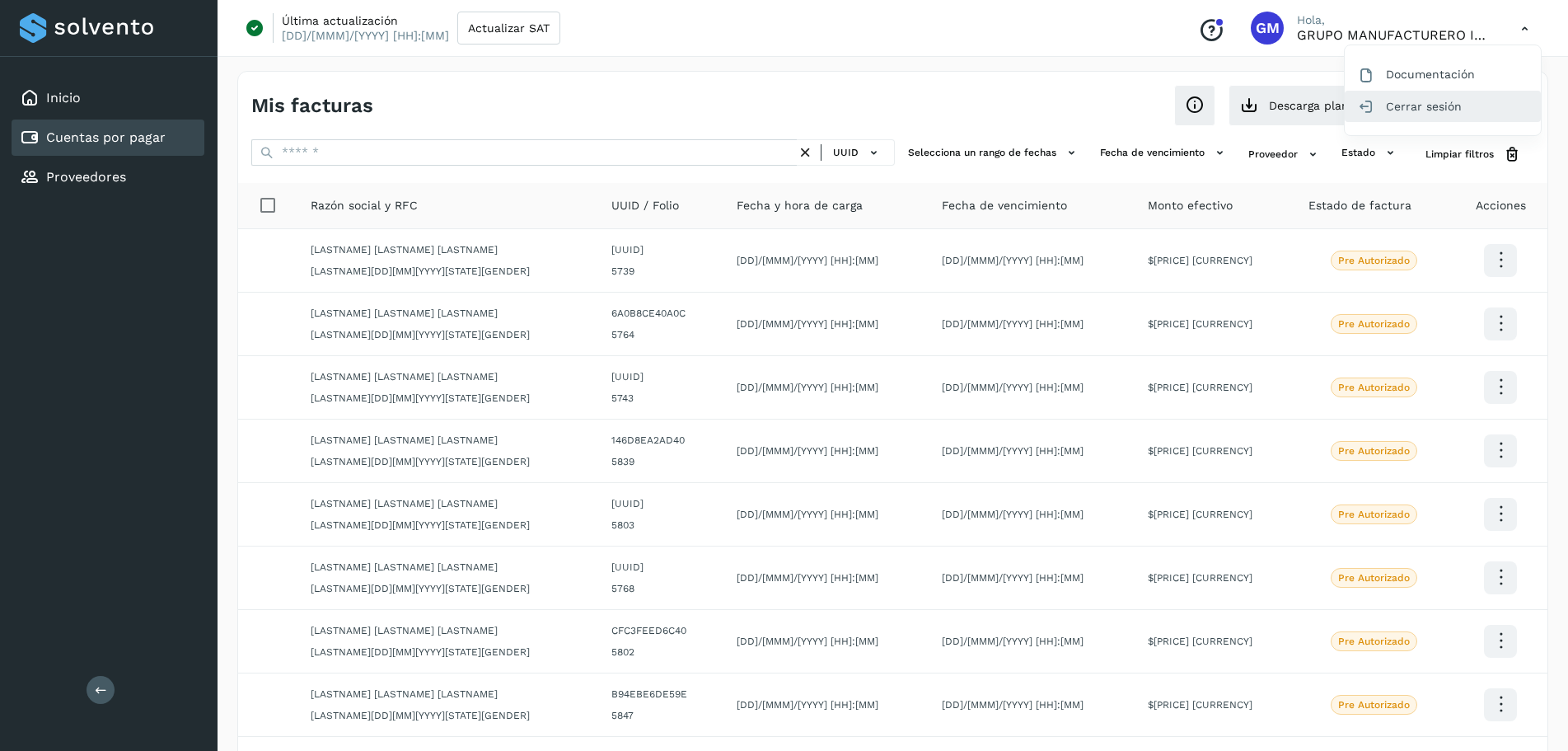 click on "Cerrar sesión" 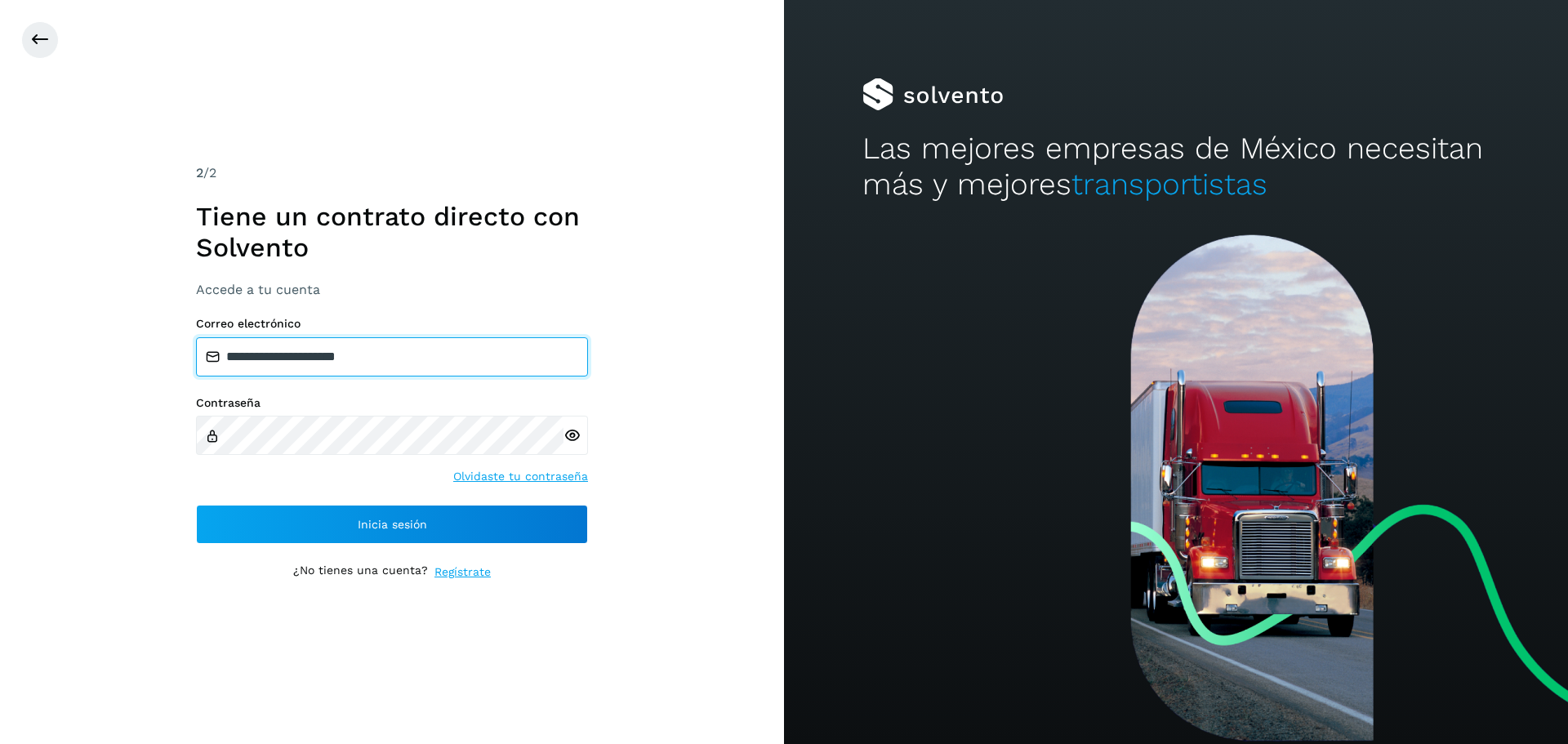 drag, startPoint x: 401, startPoint y: 358, endPoint x: 425, endPoint y: 358, distance: 24 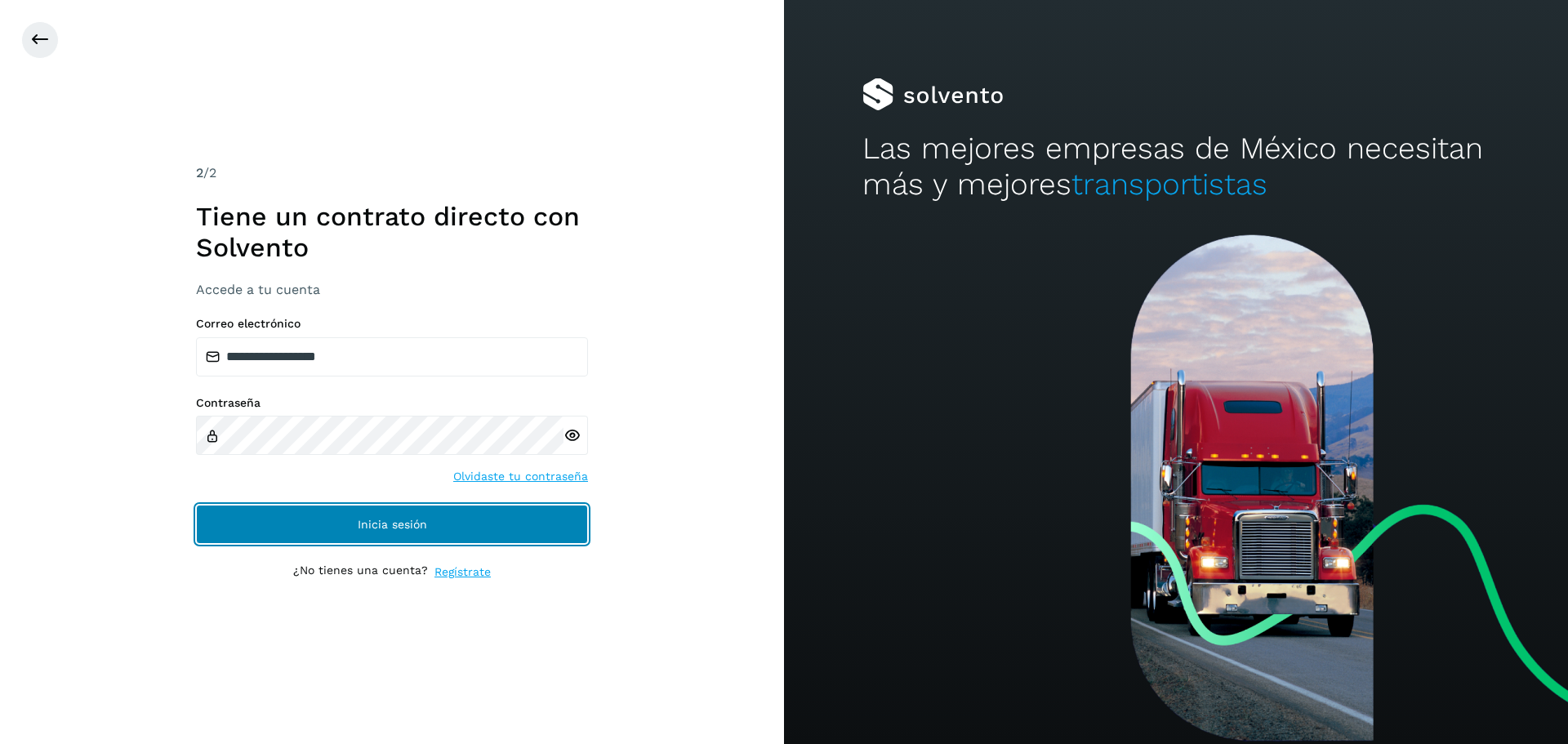 click on "Inicia sesión" 